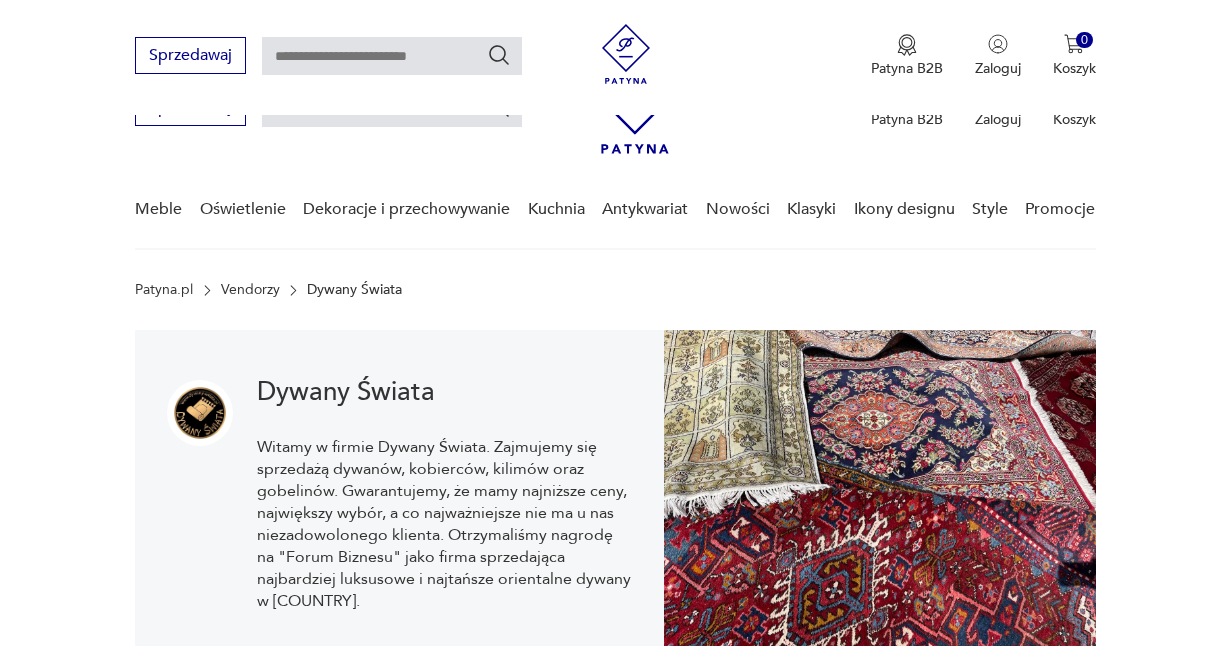 scroll, scrollTop: 411, scrollLeft: 0, axis: vertical 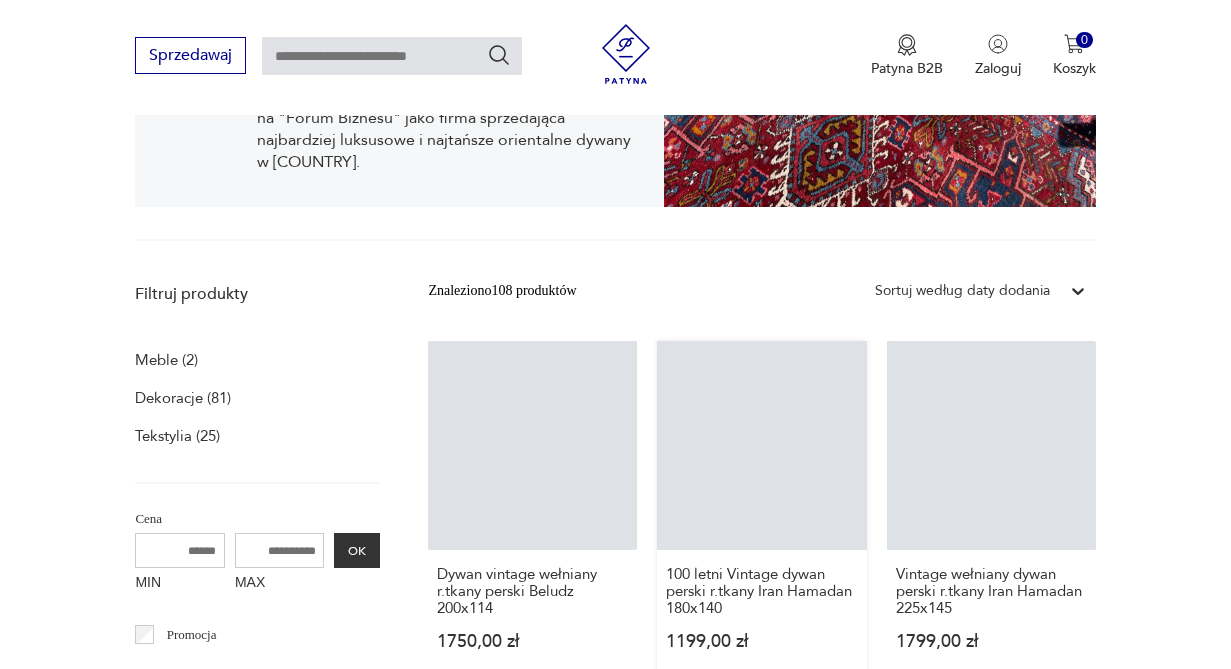 click on "100 letni Vintage dywan perski r.tkany Iran Hamadan 180x140 1199,00 zł" at bounding box center (761, 515) 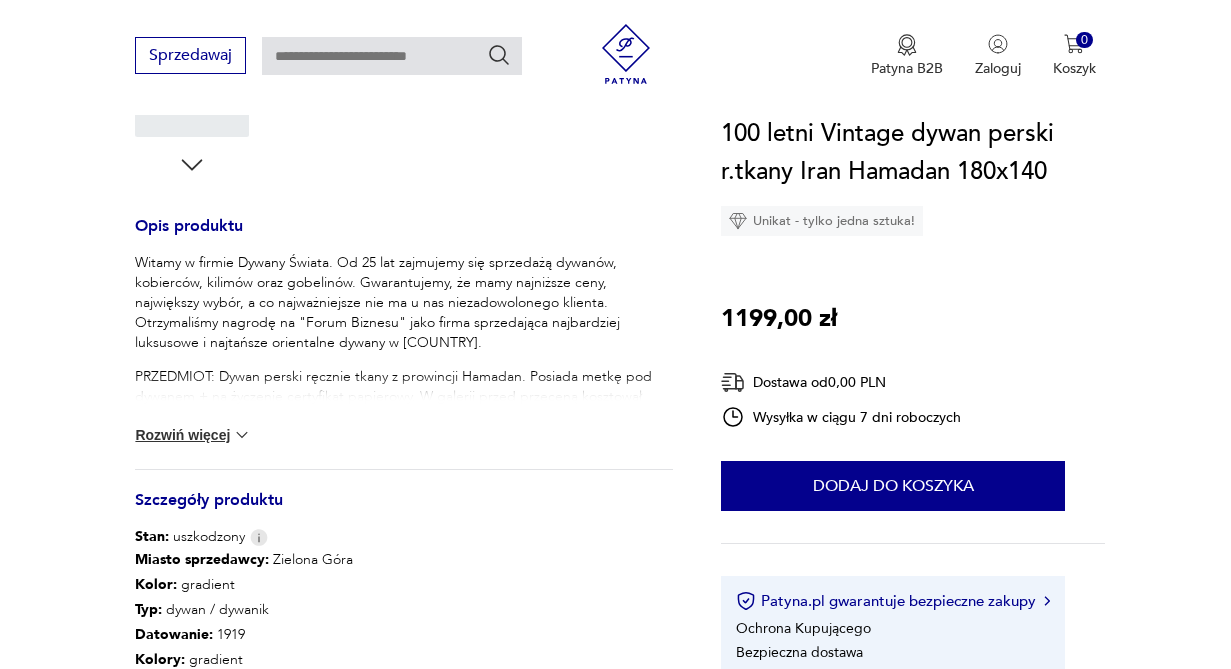 scroll, scrollTop: 734, scrollLeft: 0, axis: vertical 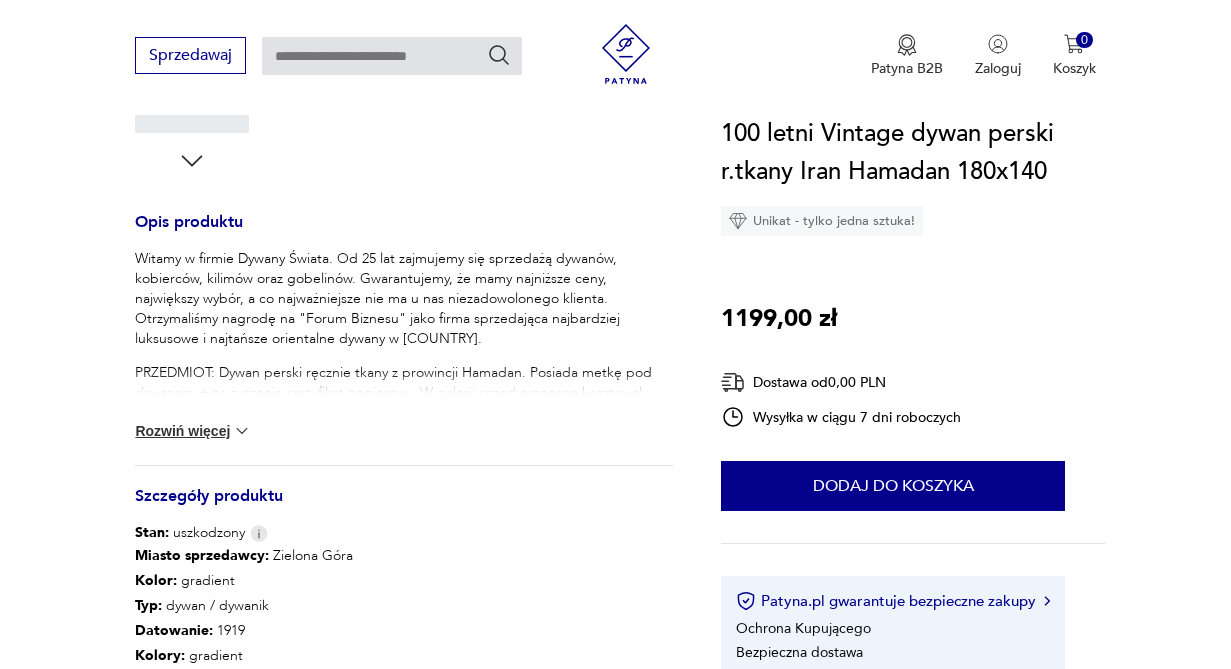 click on "Rozwiń więcej" at bounding box center [193, 431] 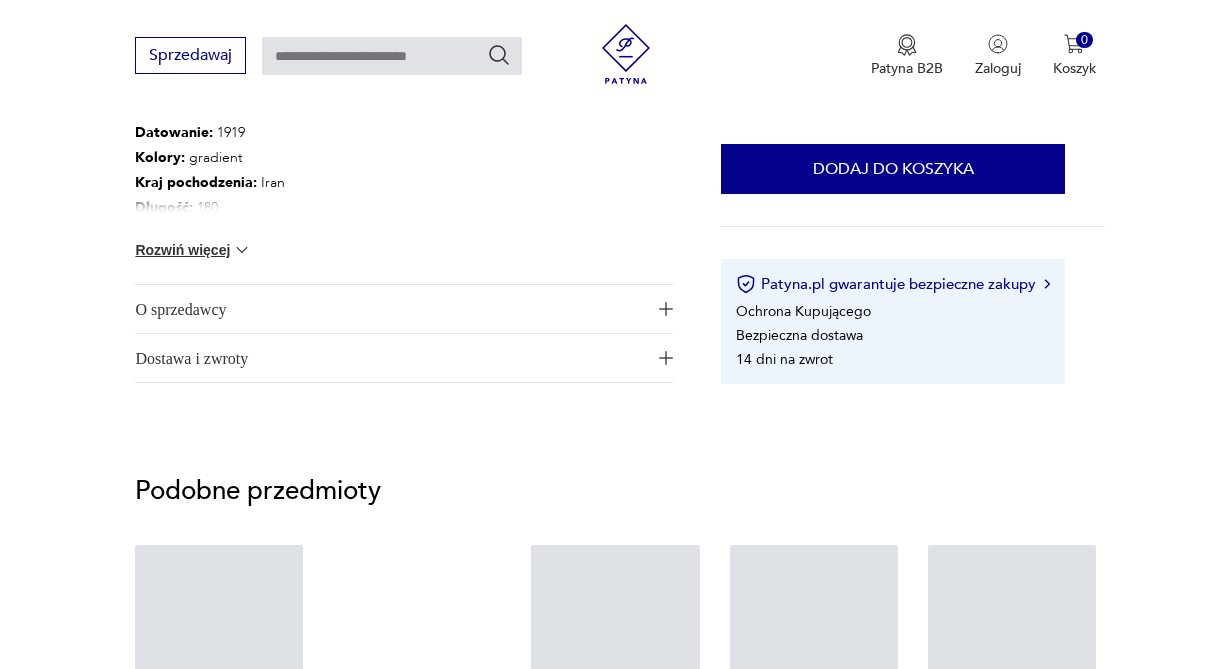 scroll, scrollTop: 1571, scrollLeft: 0, axis: vertical 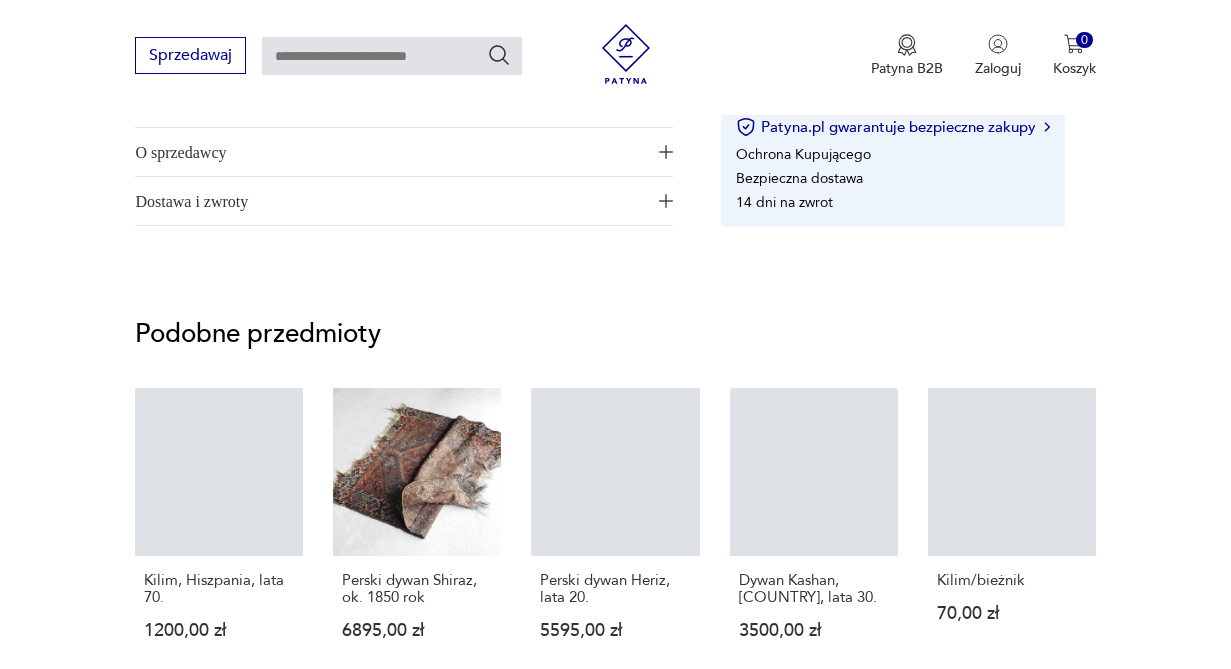 click on "O sprzedawcy" at bounding box center (390, 152) 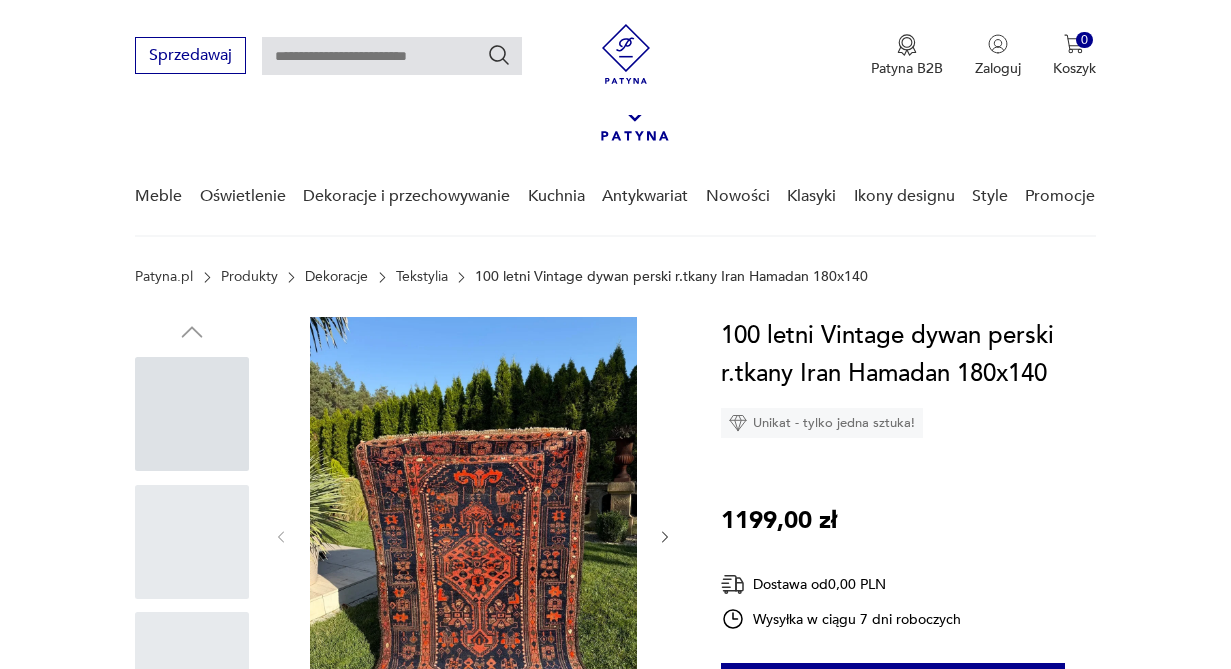 scroll, scrollTop: 0, scrollLeft: 0, axis: both 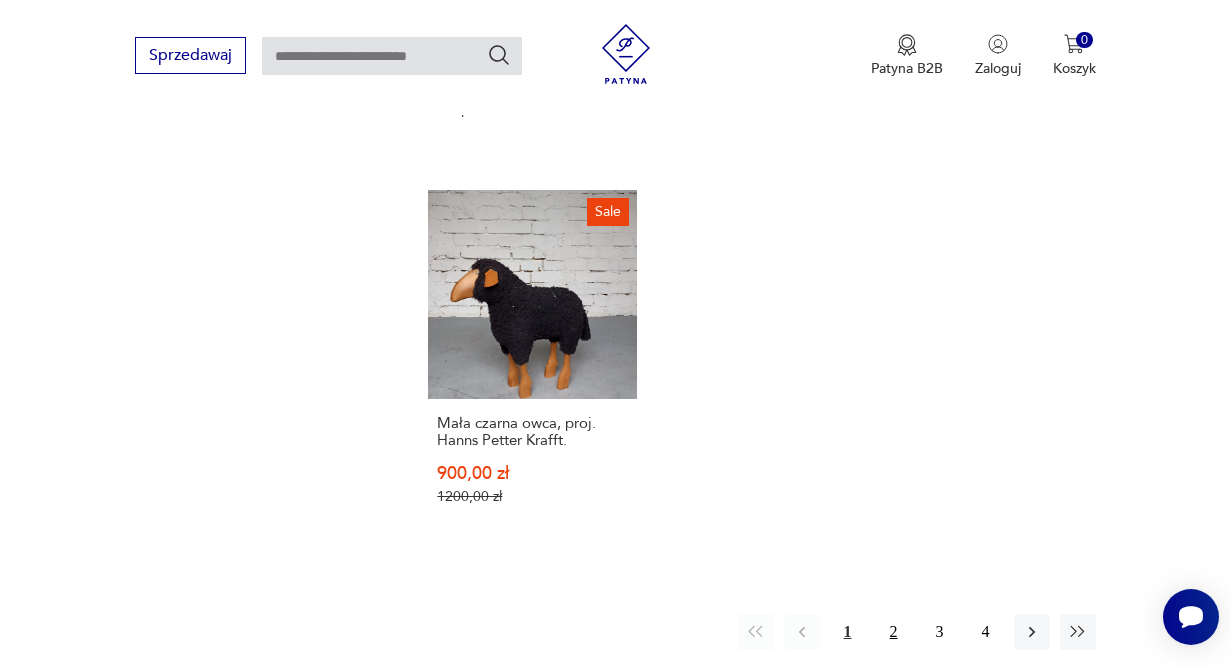 click on "2" at bounding box center (894, 632) 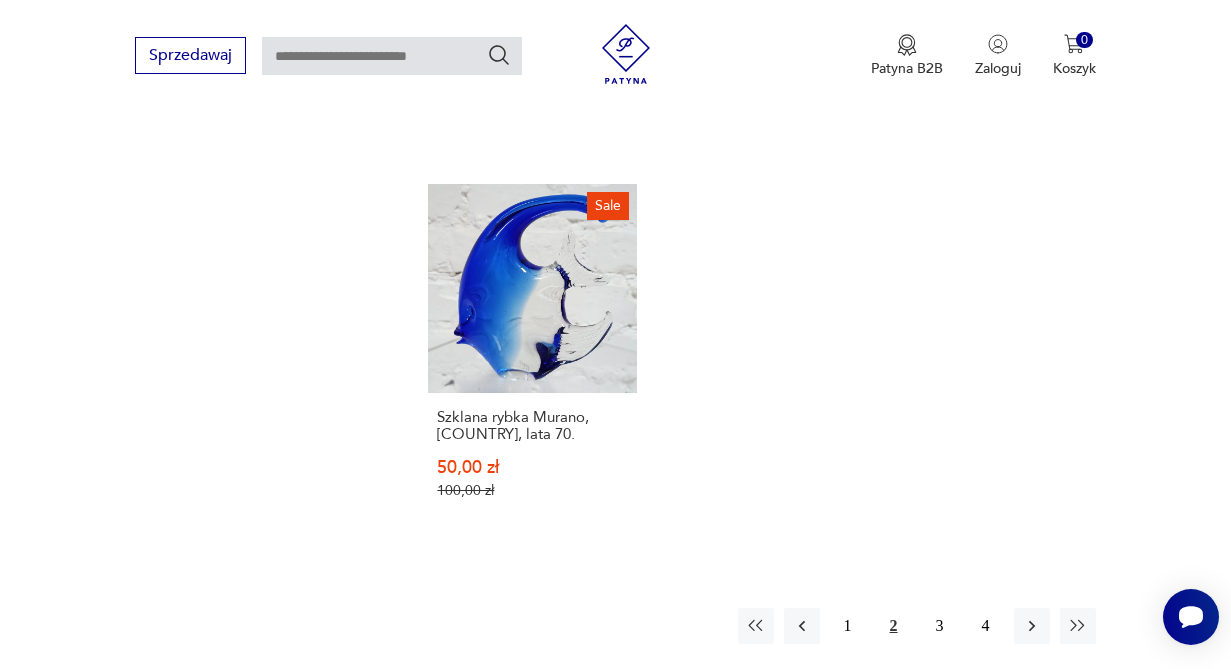 scroll, scrollTop: 2619, scrollLeft: 0, axis: vertical 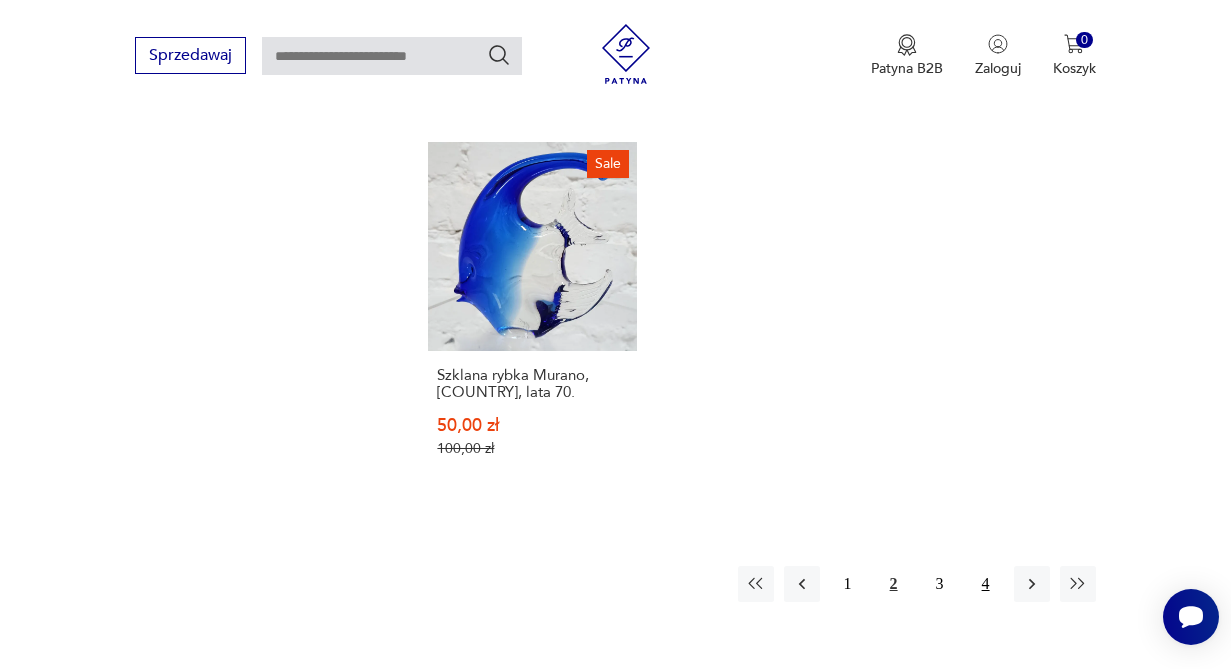 click on "4" at bounding box center [986, 584] 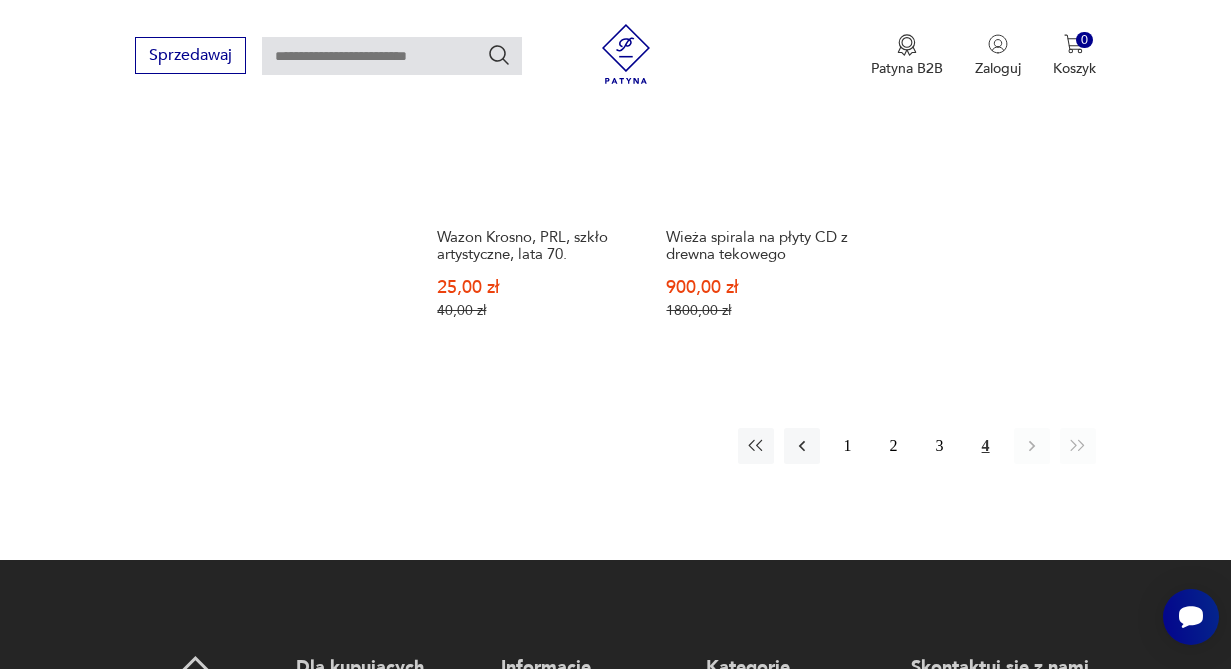 scroll, scrollTop: 1913, scrollLeft: 0, axis: vertical 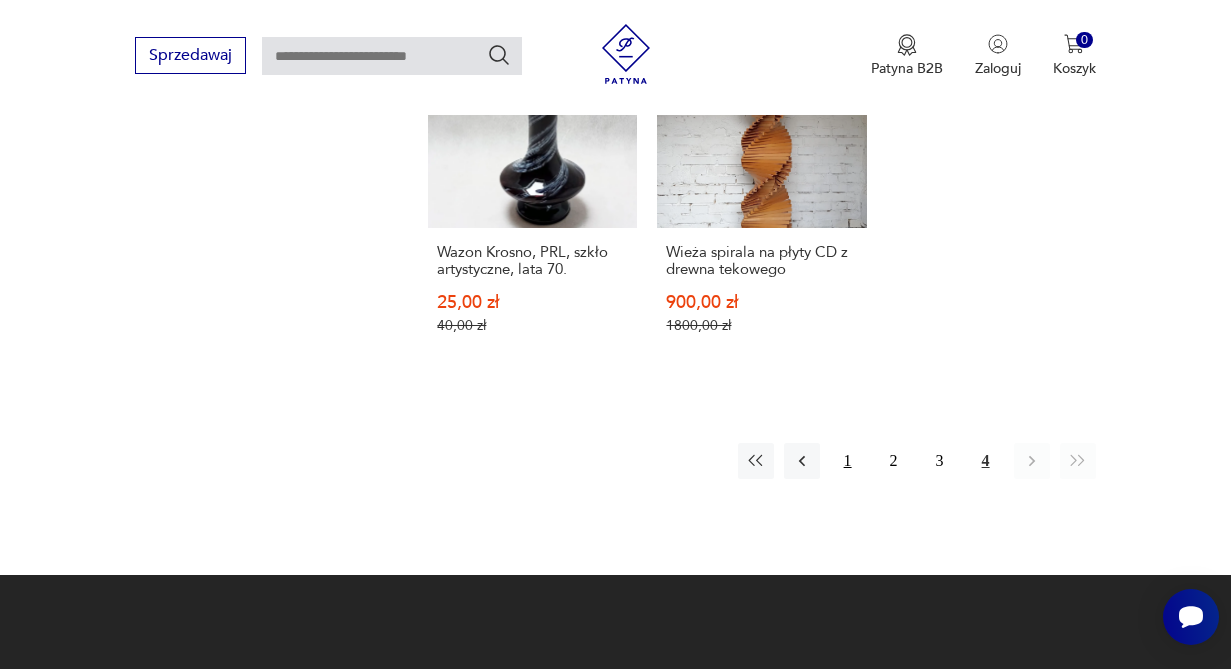 click on "1" at bounding box center (848, 461) 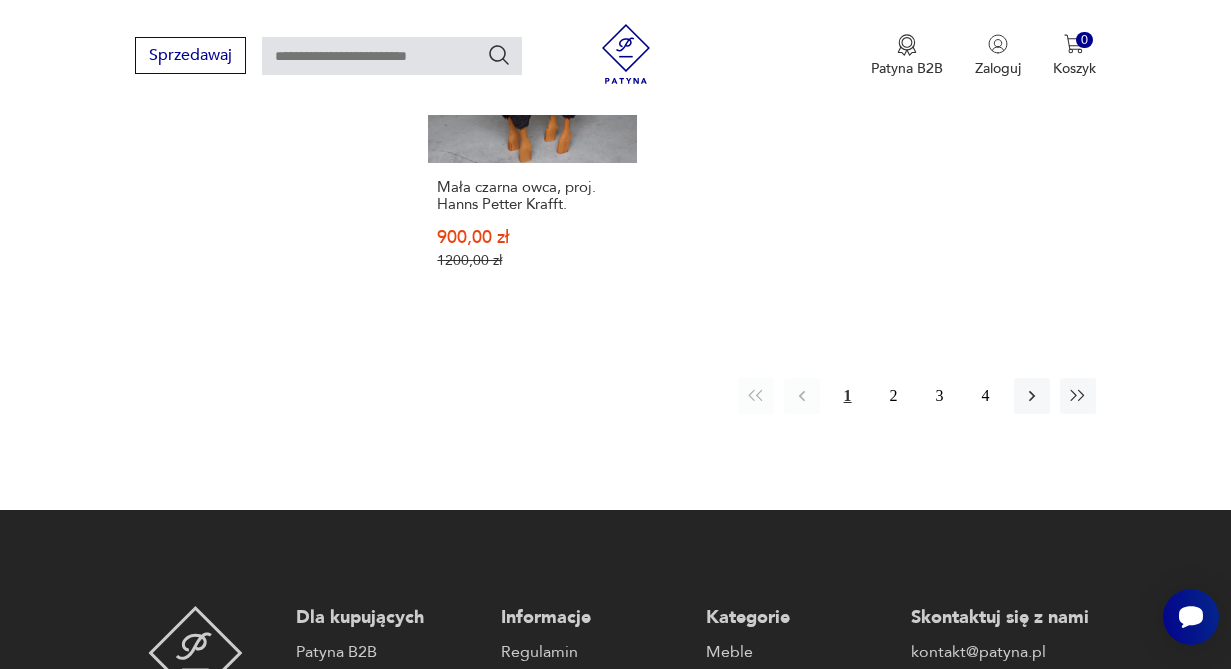 scroll, scrollTop: 2828, scrollLeft: 0, axis: vertical 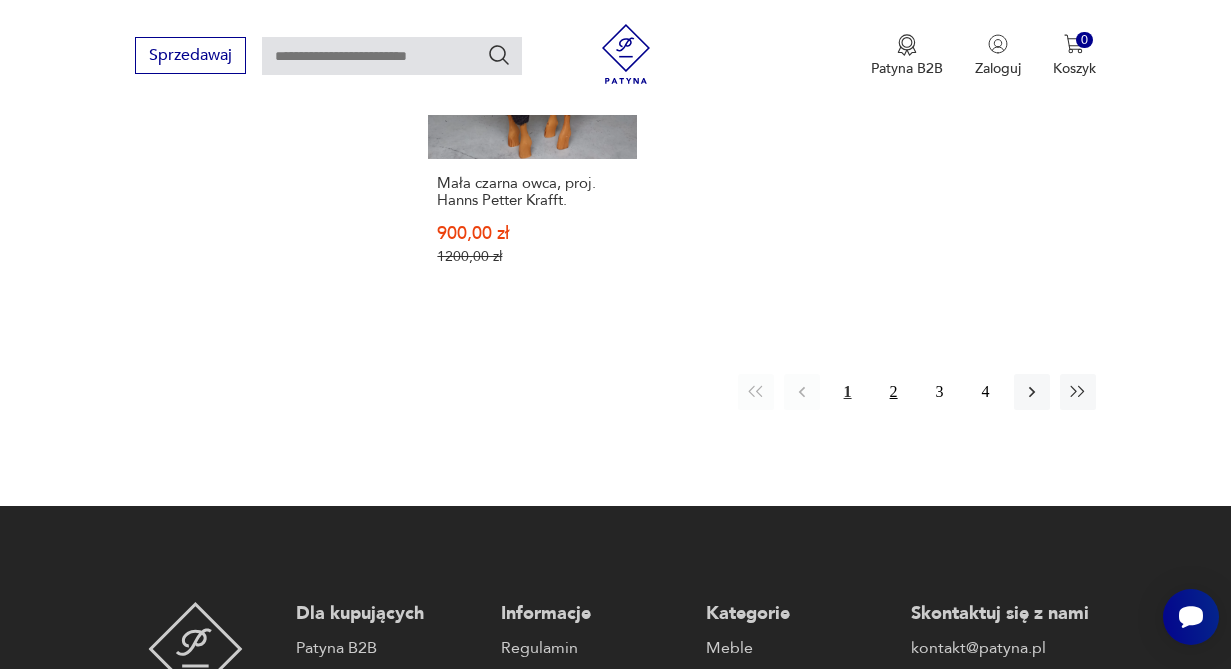 click on "2" at bounding box center (894, 392) 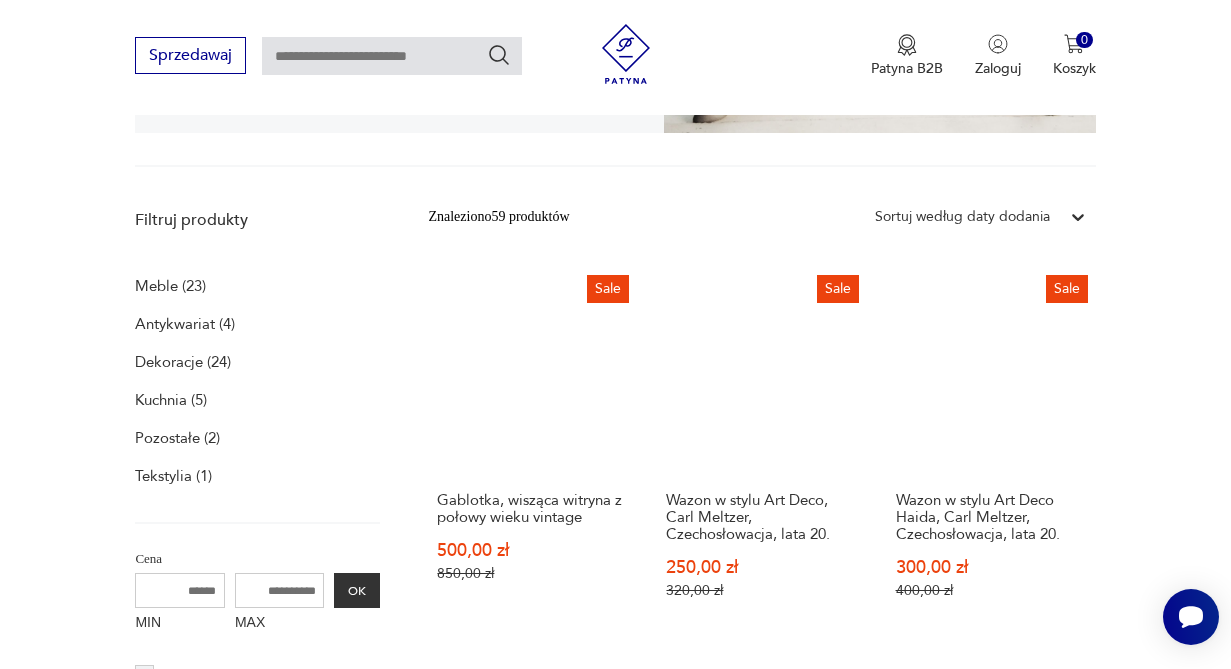 scroll, scrollTop: 512, scrollLeft: 0, axis: vertical 